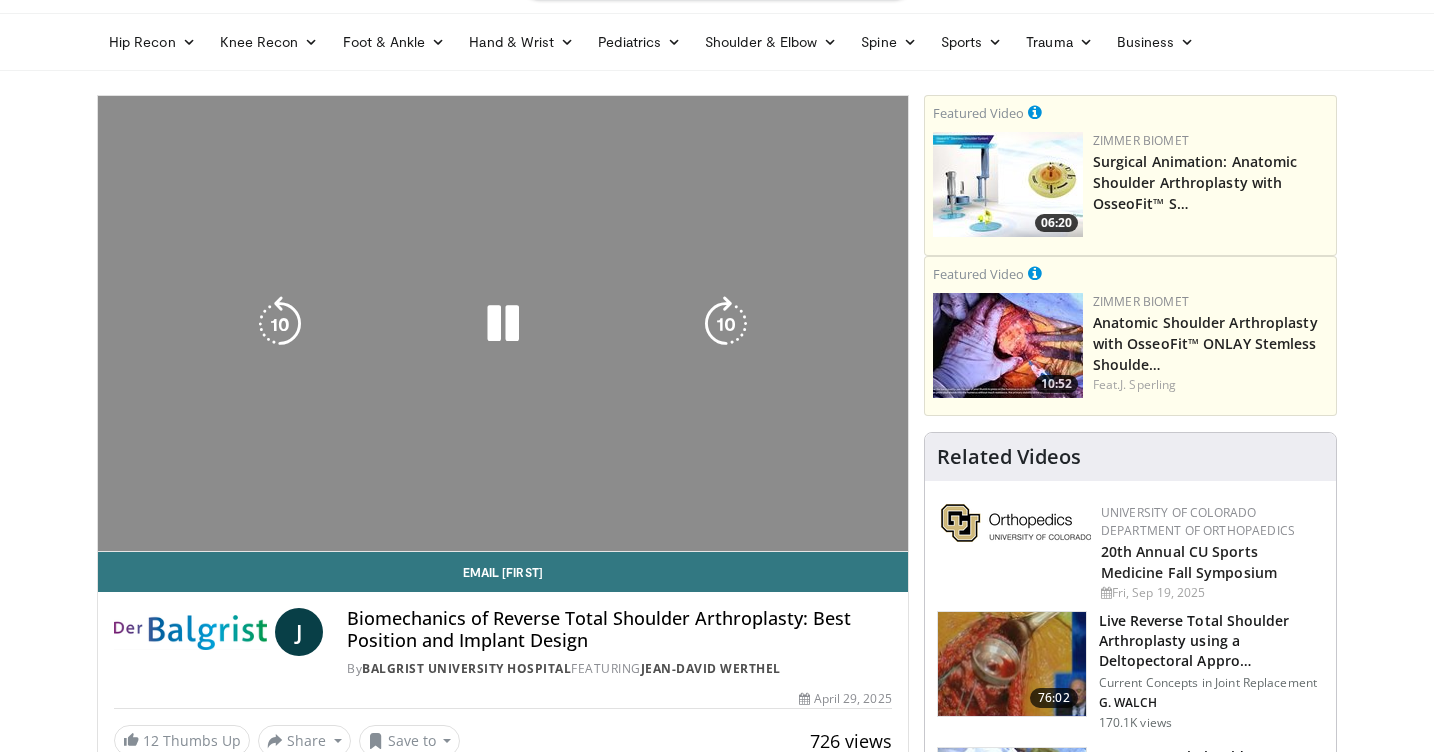 scroll, scrollTop: 109, scrollLeft: 0, axis: vertical 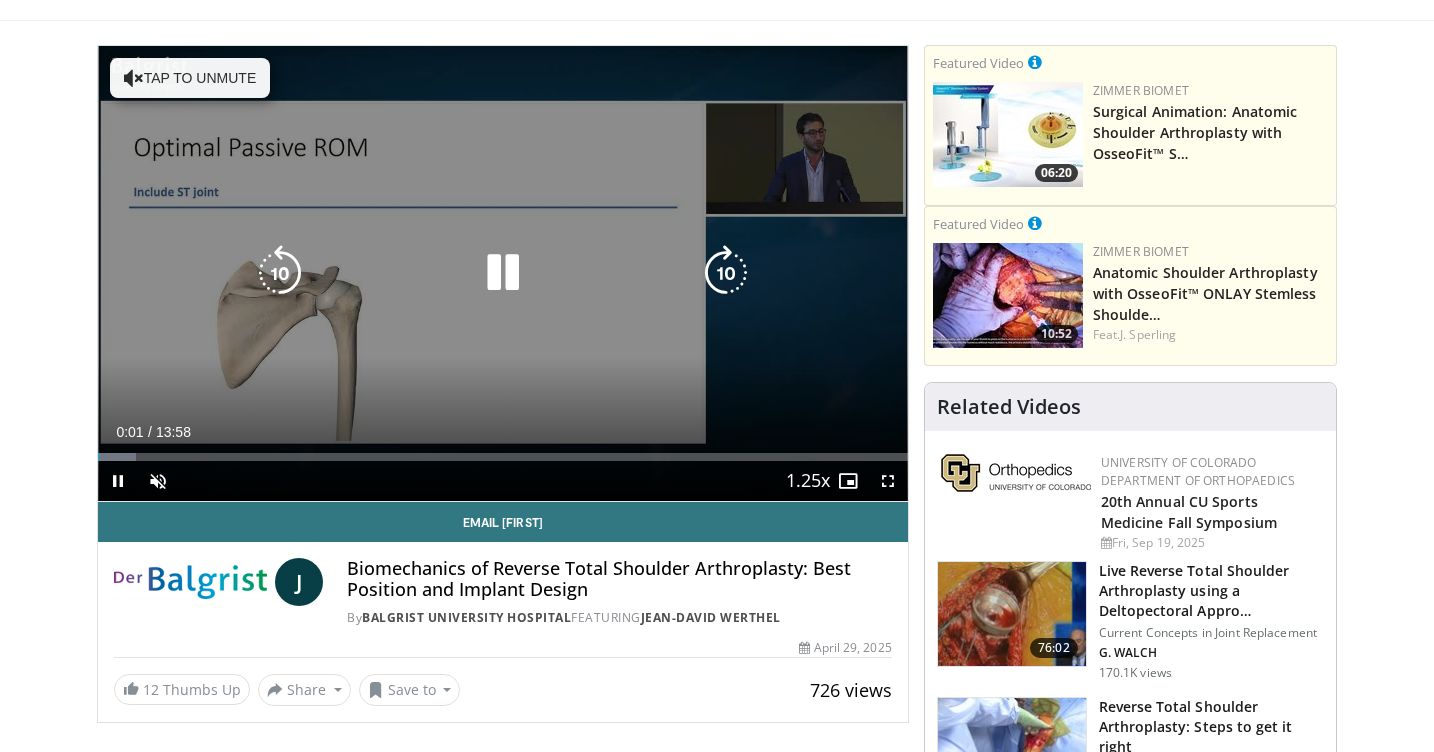click on "10 seconds
Tap to unmute" at bounding box center (503, 273) 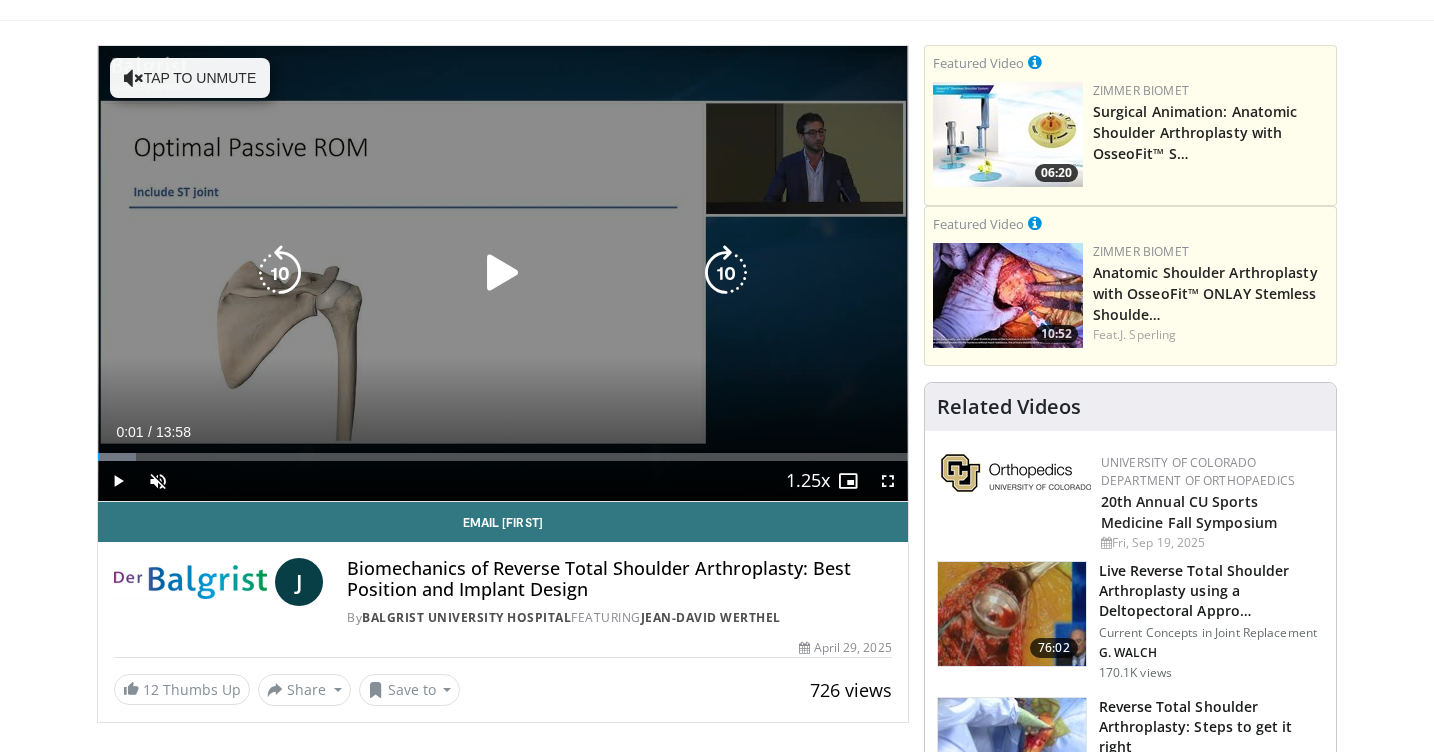 click on "Tap to unmute" at bounding box center (190, 78) 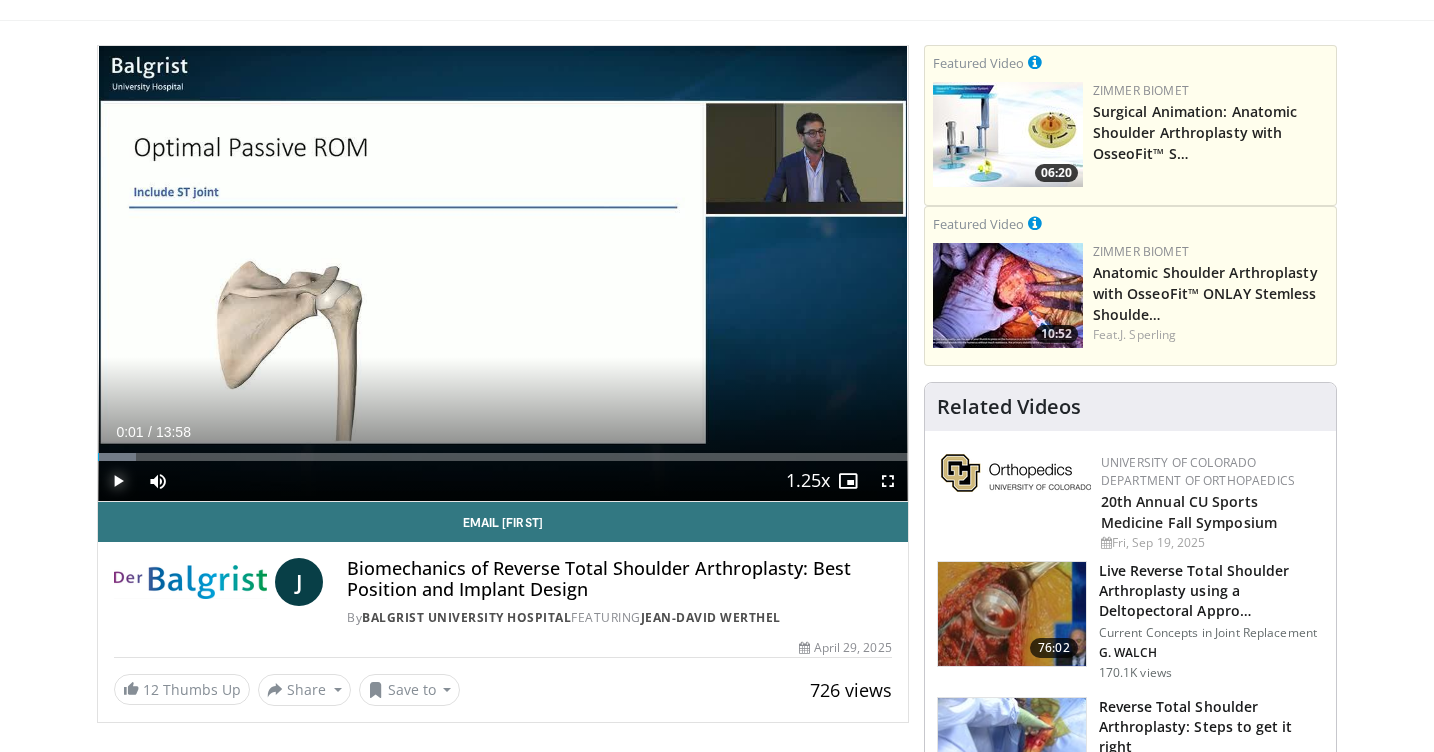 click at bounding box center [118, 481] 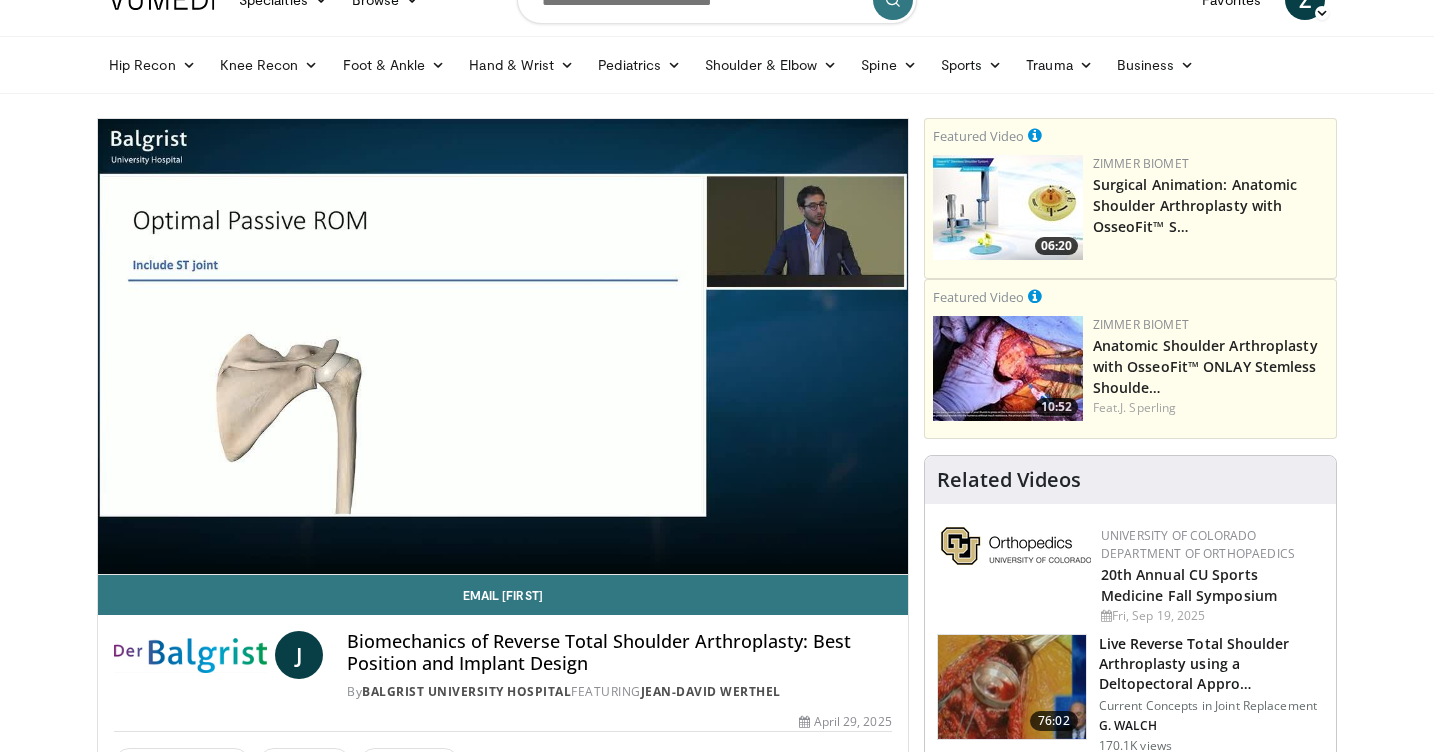scroll, scrollTop: 38, scrollLeft: 0, axis: vertical 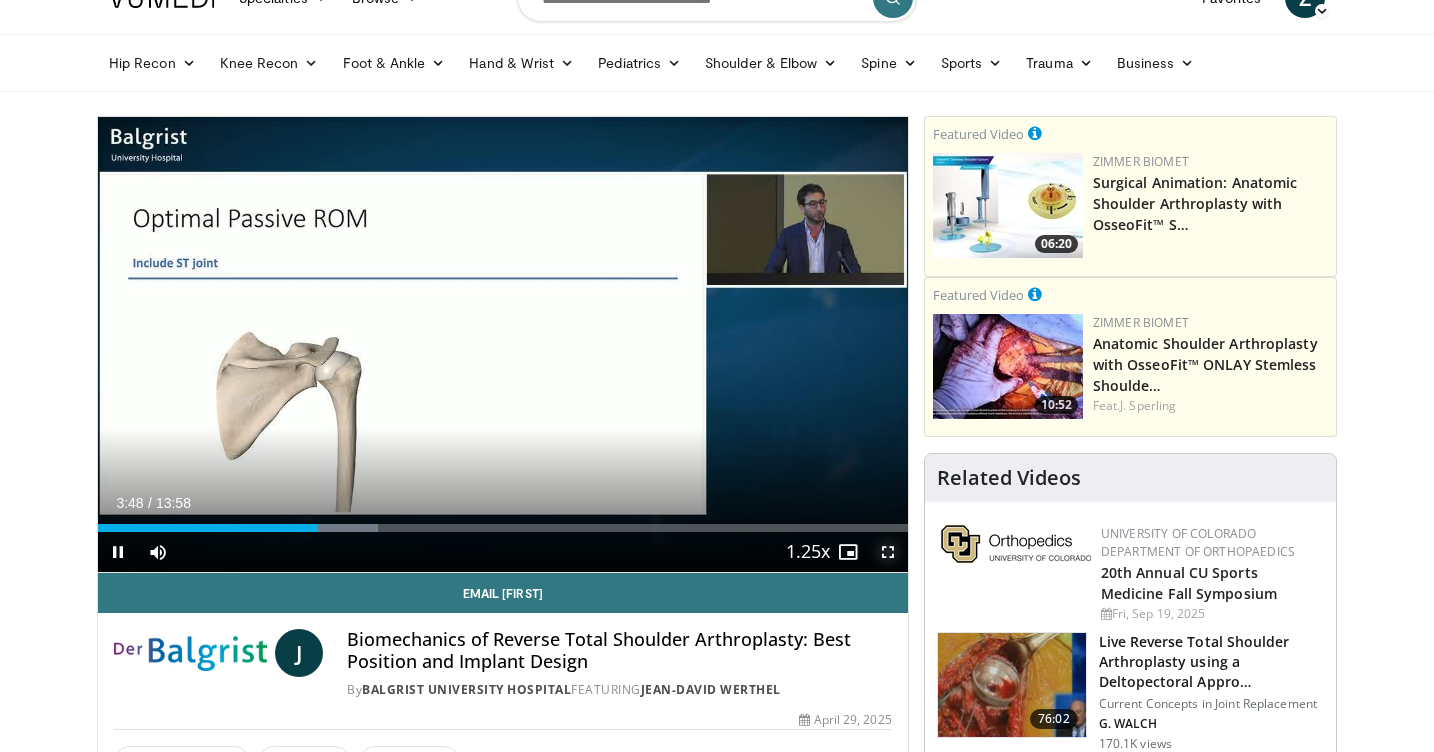click at bounding box center (888, 552) 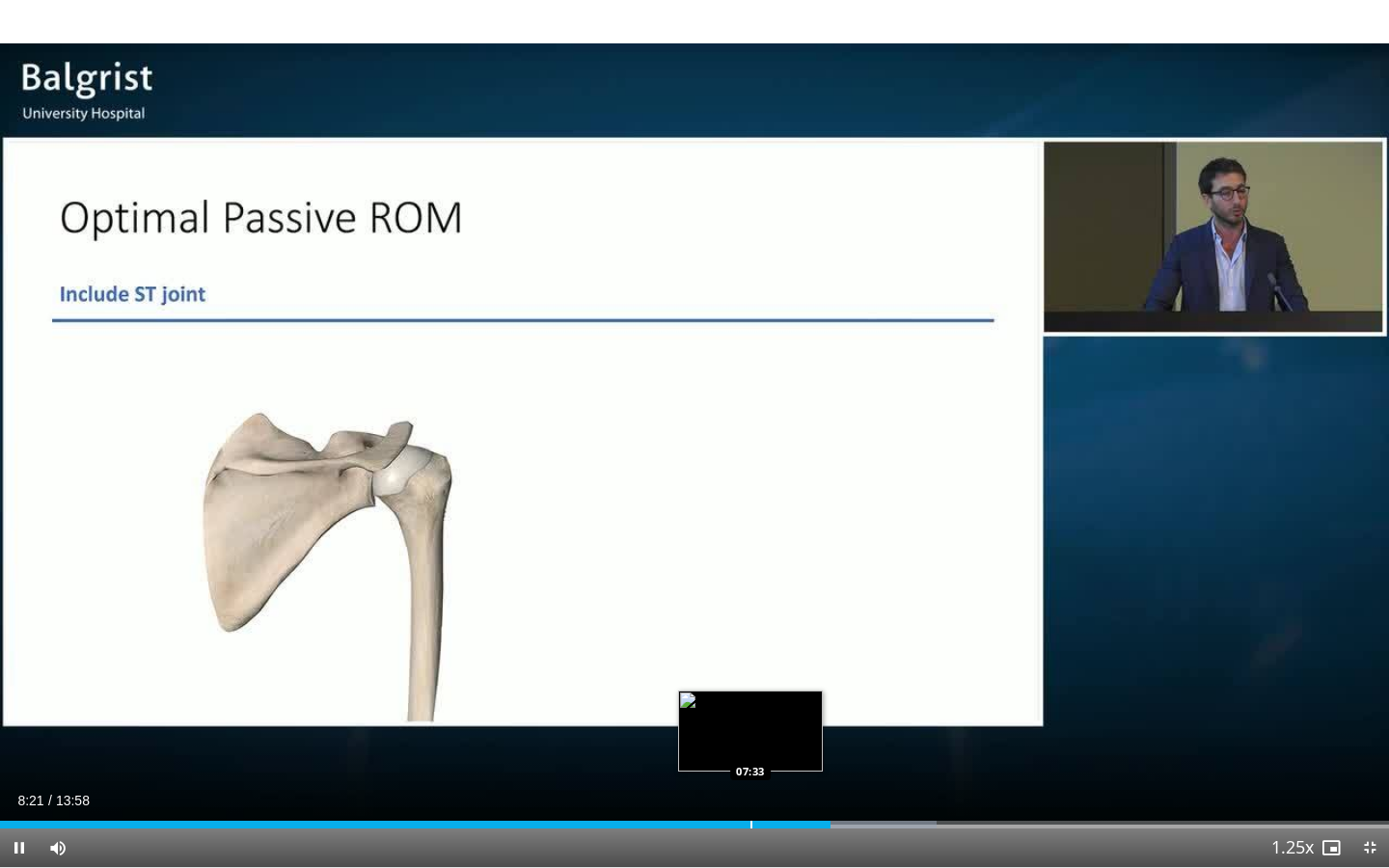 click at bounding box center (751, 825) 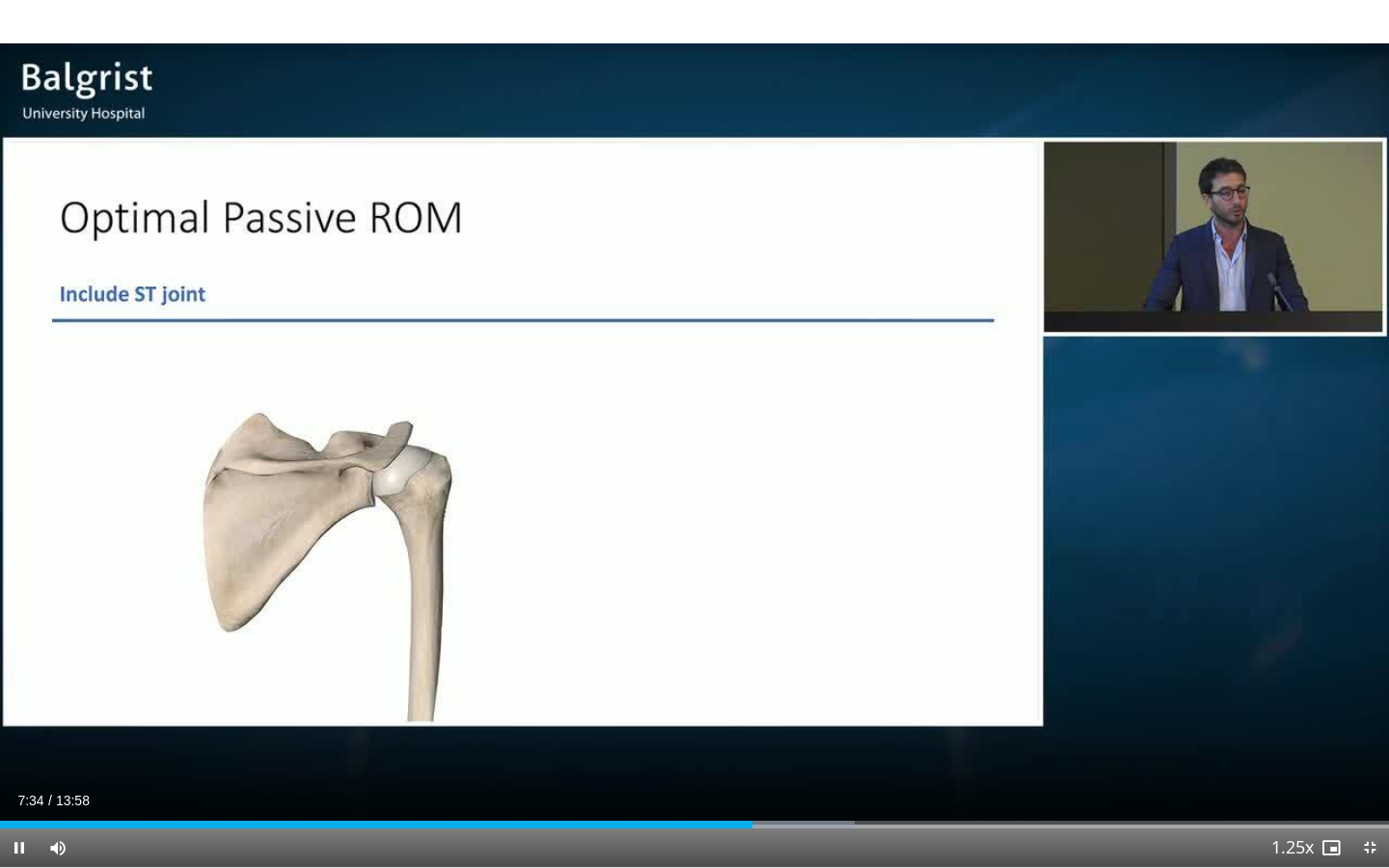 click on "Current Time  7:34 / Duration  13:58 Pause Skip Backward Skip Forward Mute Loaded :  61.51% 07:34 07:21 Stream Type  LIVE Seek to live, currently behind live LIVE   1.25x Playback Rate 0.5x 0.75x 1x 1.25x , selected 1.5x 1.75x 2x Chapters Chapters Descriptions descriptions off , selected Captions captions settings , opens captions settings dialog captions off , selected Audio Track en (Main) , selected Exit Fullscreen Enable picture-in-picture mode" at bounding box center (694, 848) 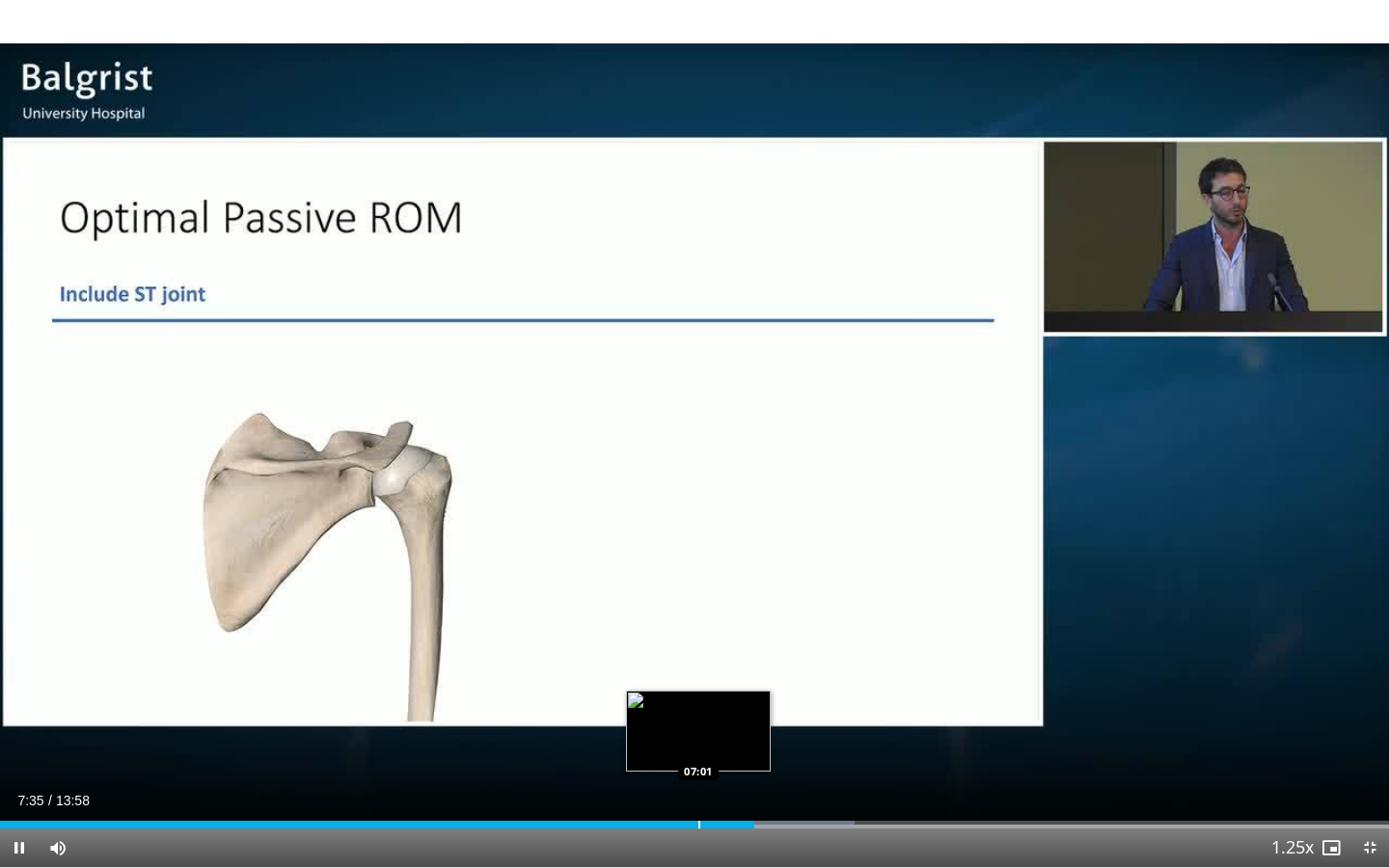 click at bounding box center [699, 825] 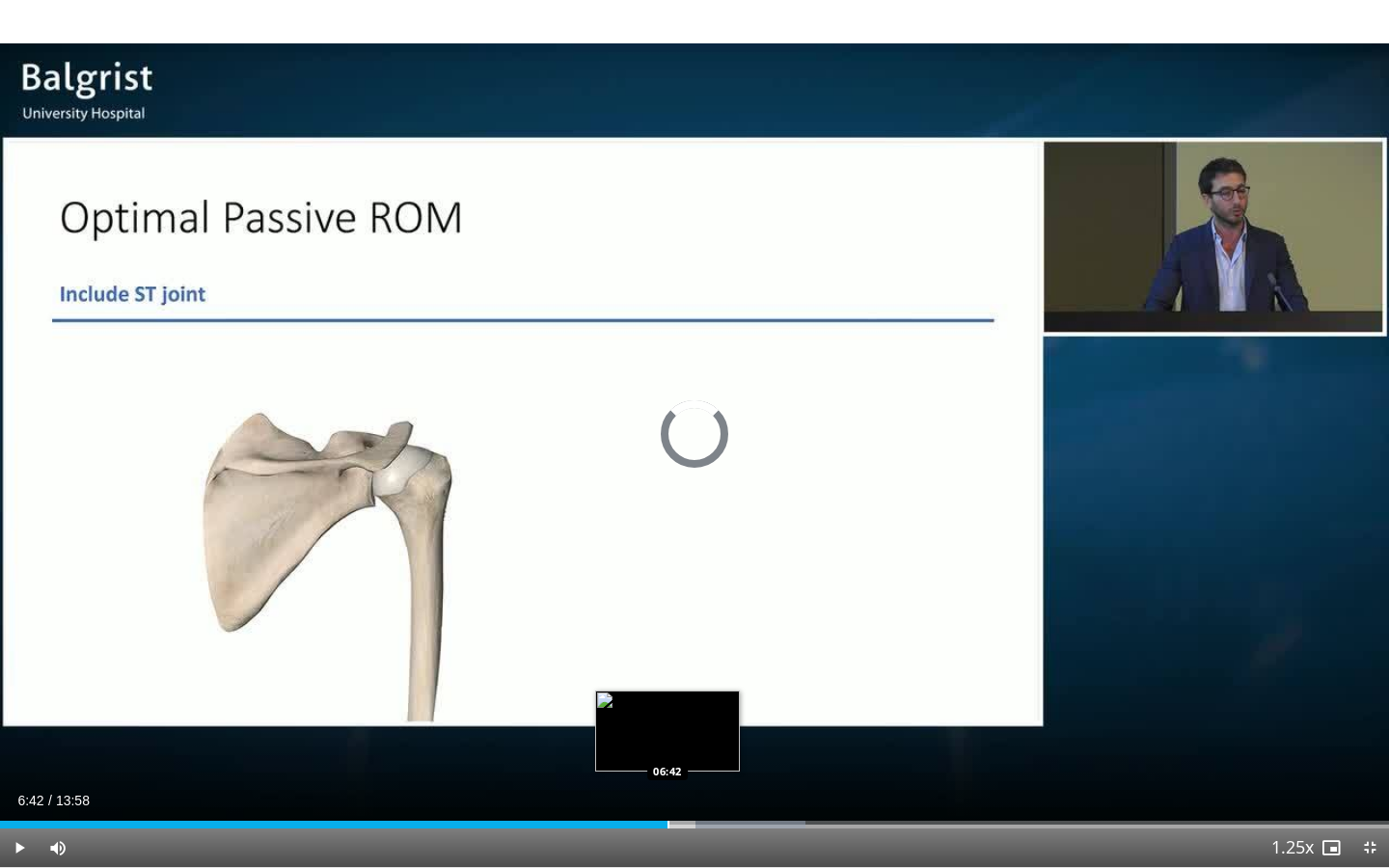 click at bounding box center (668, 825) 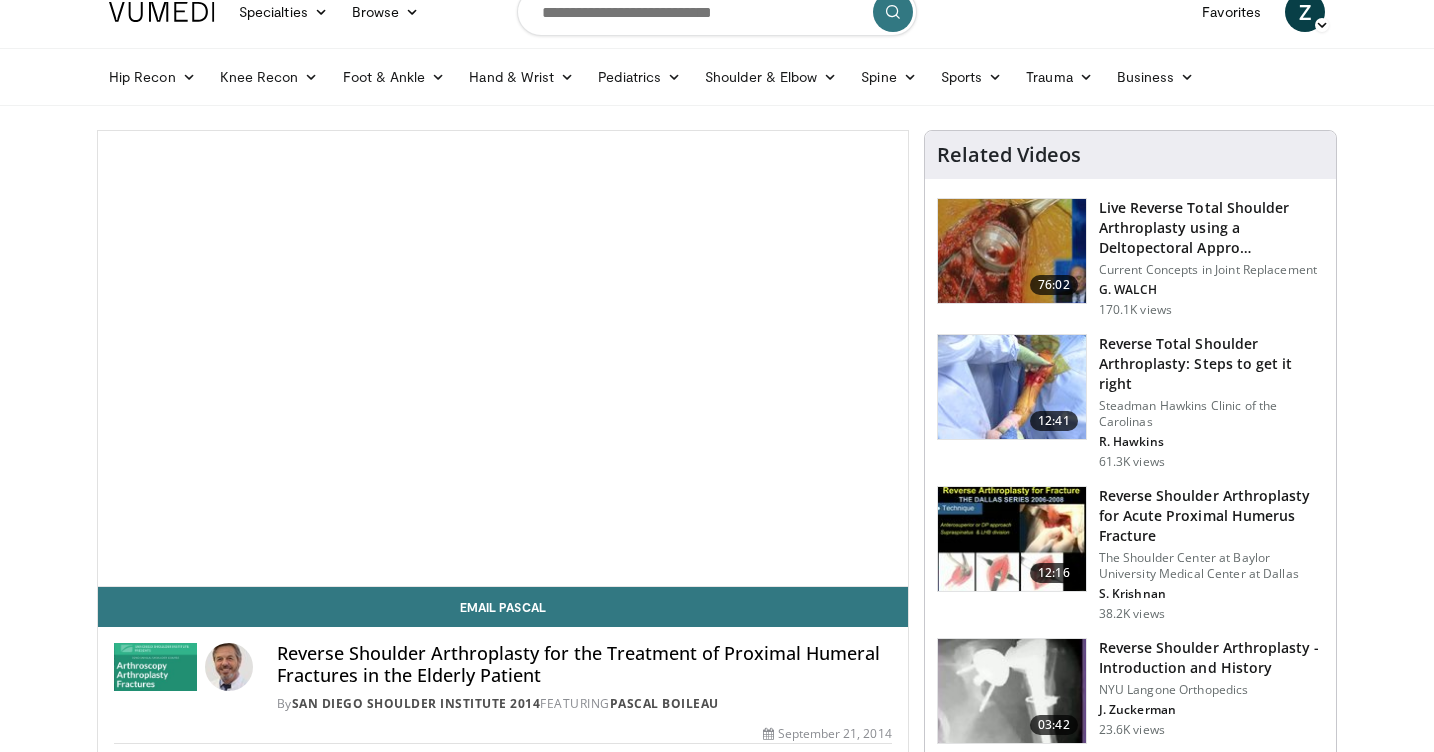 scroll, scrollTop: 24, scrollLeft: 0, axis: vertical 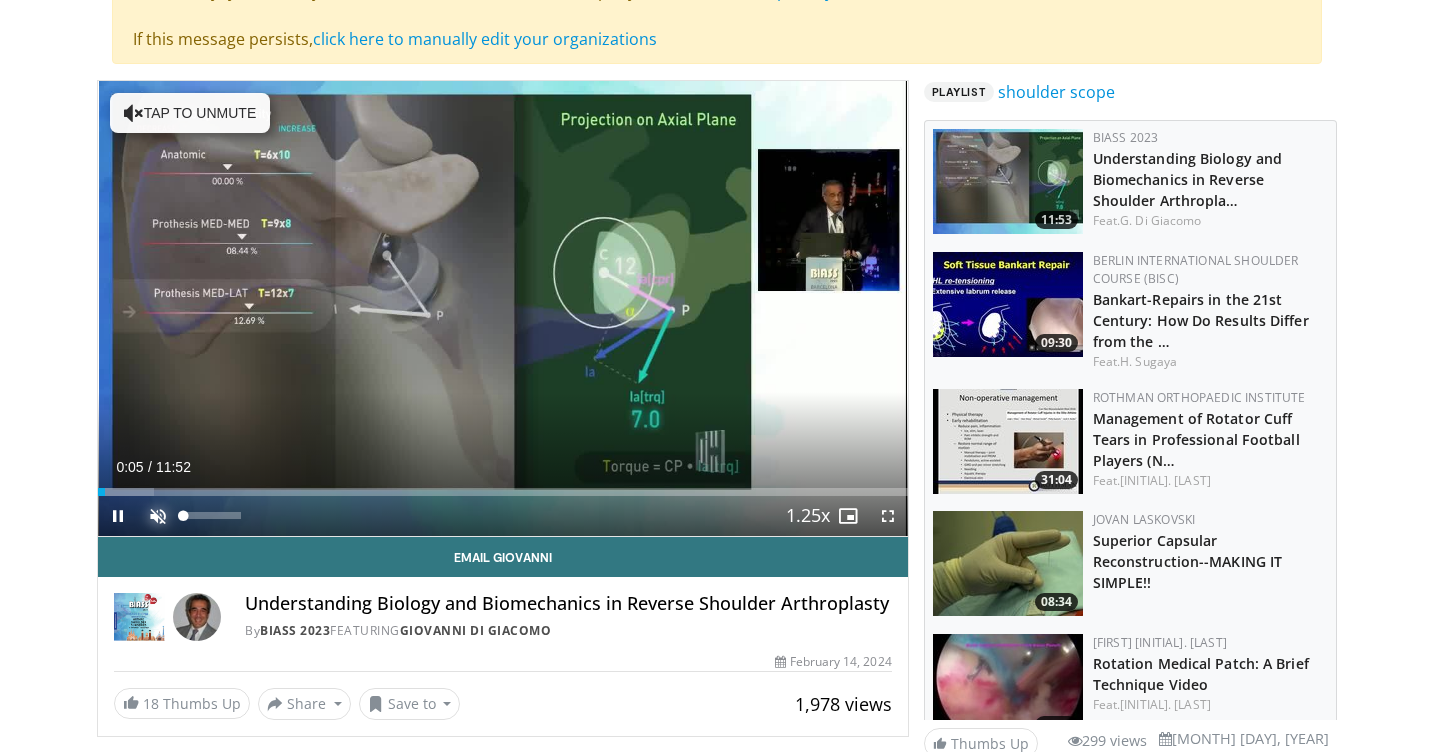 click at bounding box center [158, 516] 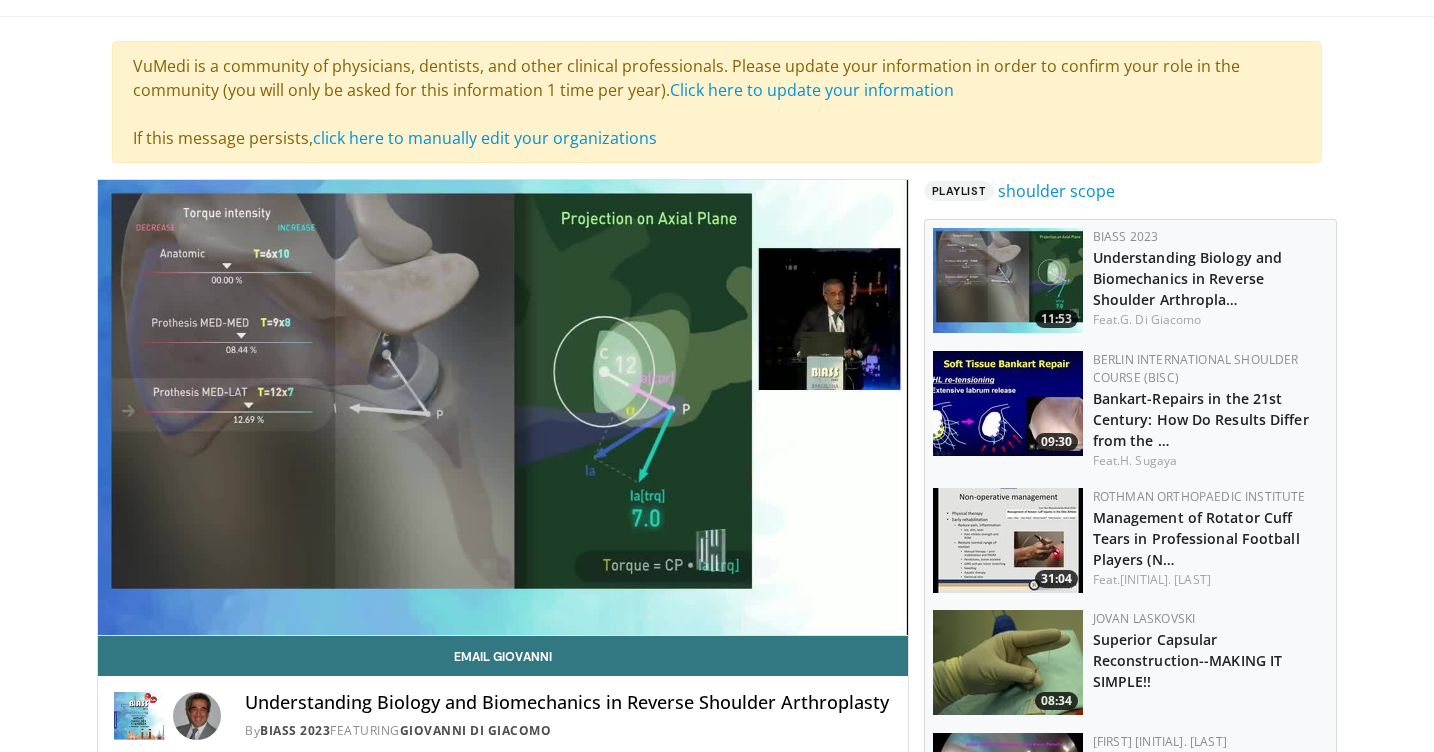 scroll, scrollTop: 119, scrollLeft: 0, axis: vertical 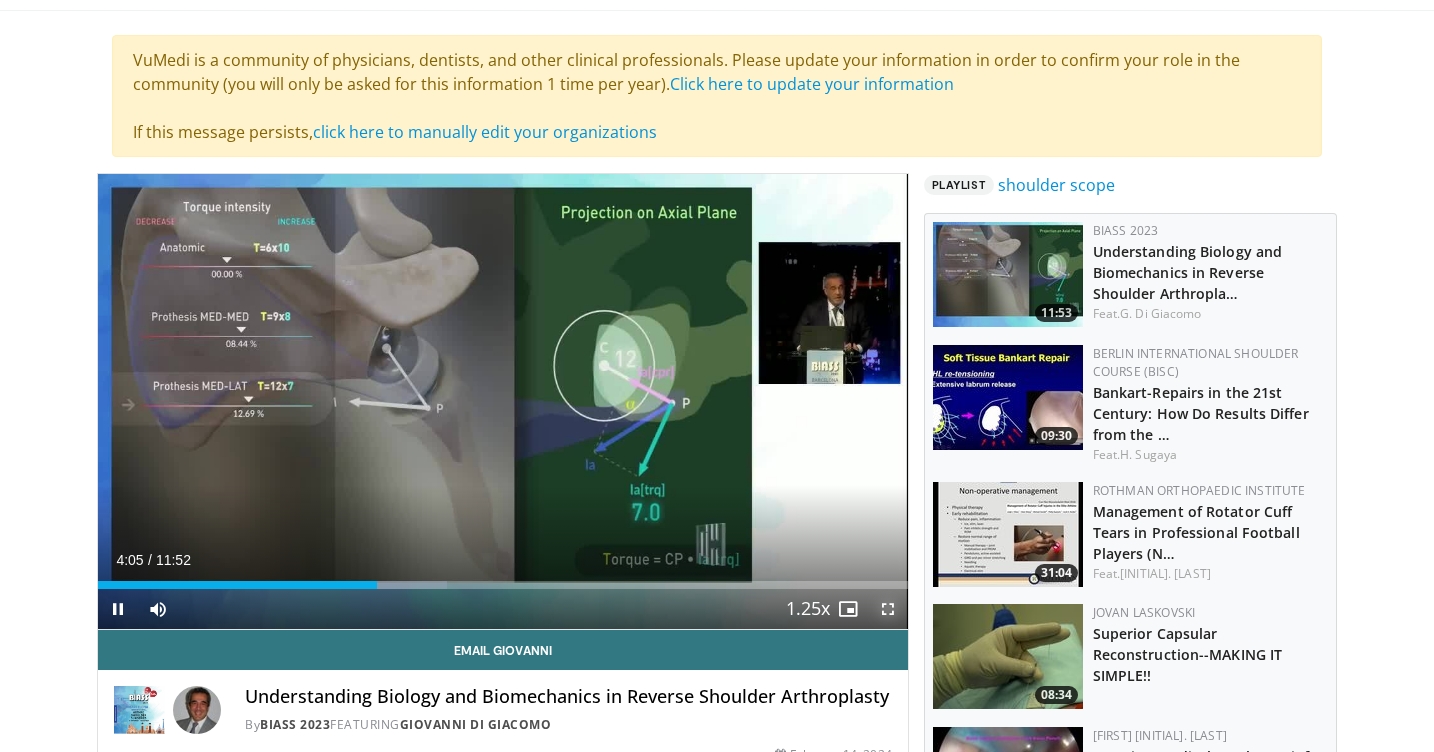 click at bounding box center (888, 609) 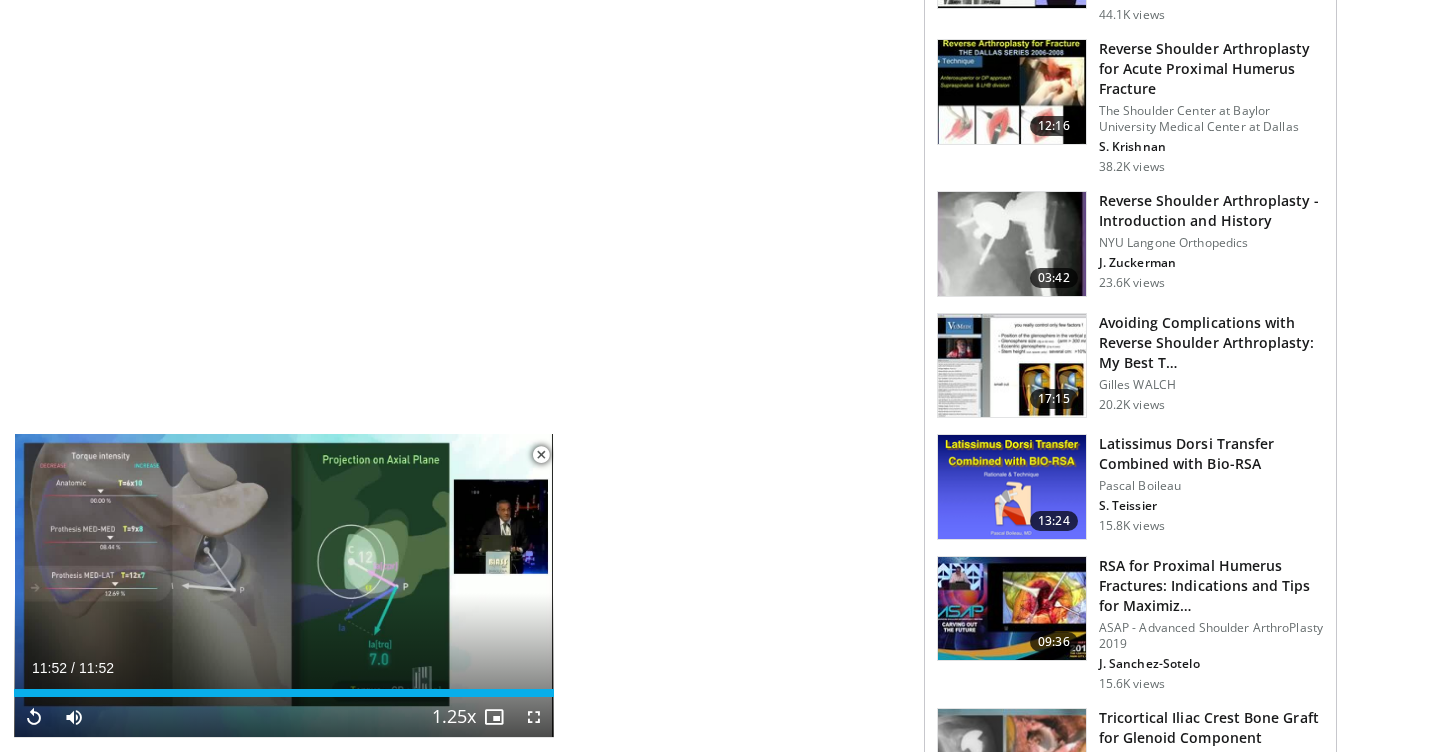 scroll, scrollTop: 1792, scrollLeft: 0, axis: vertical 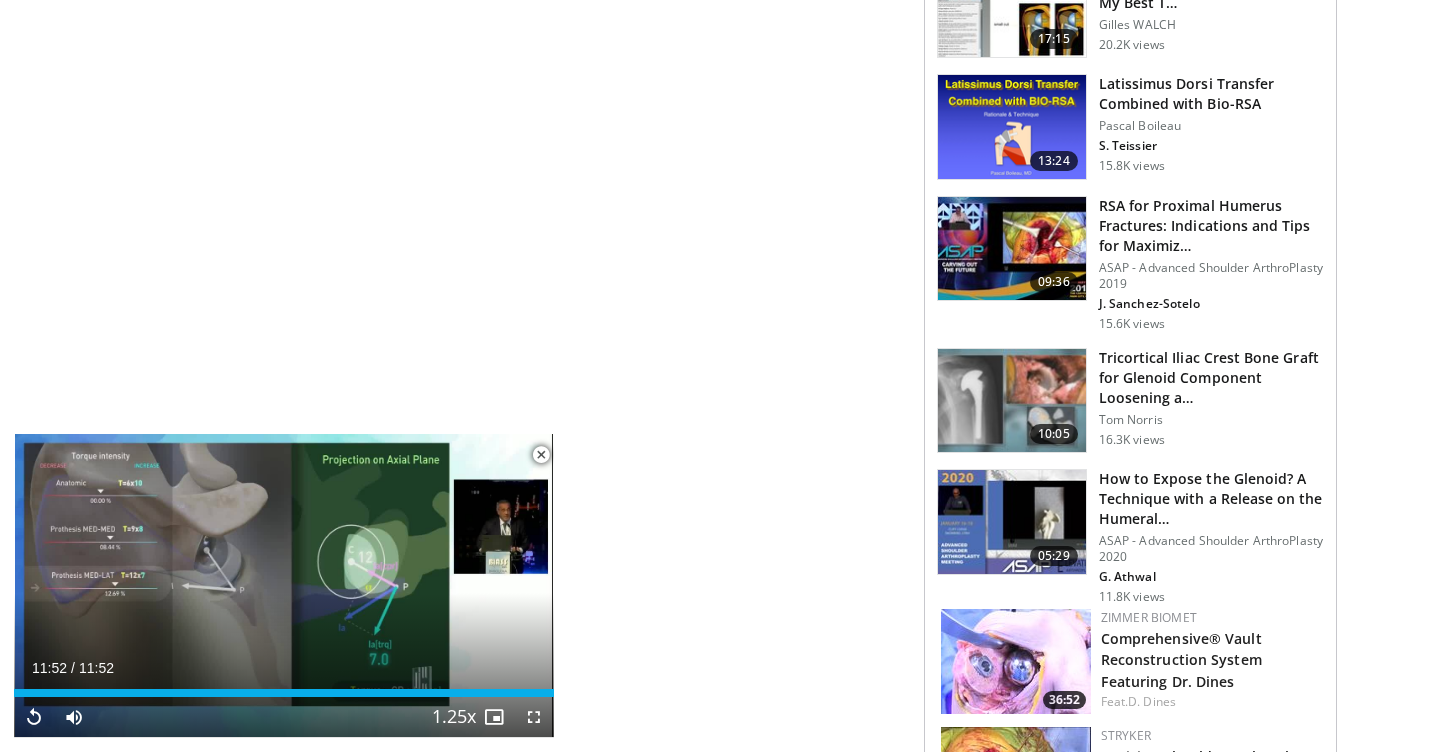 click at bounding box center (541, 455) 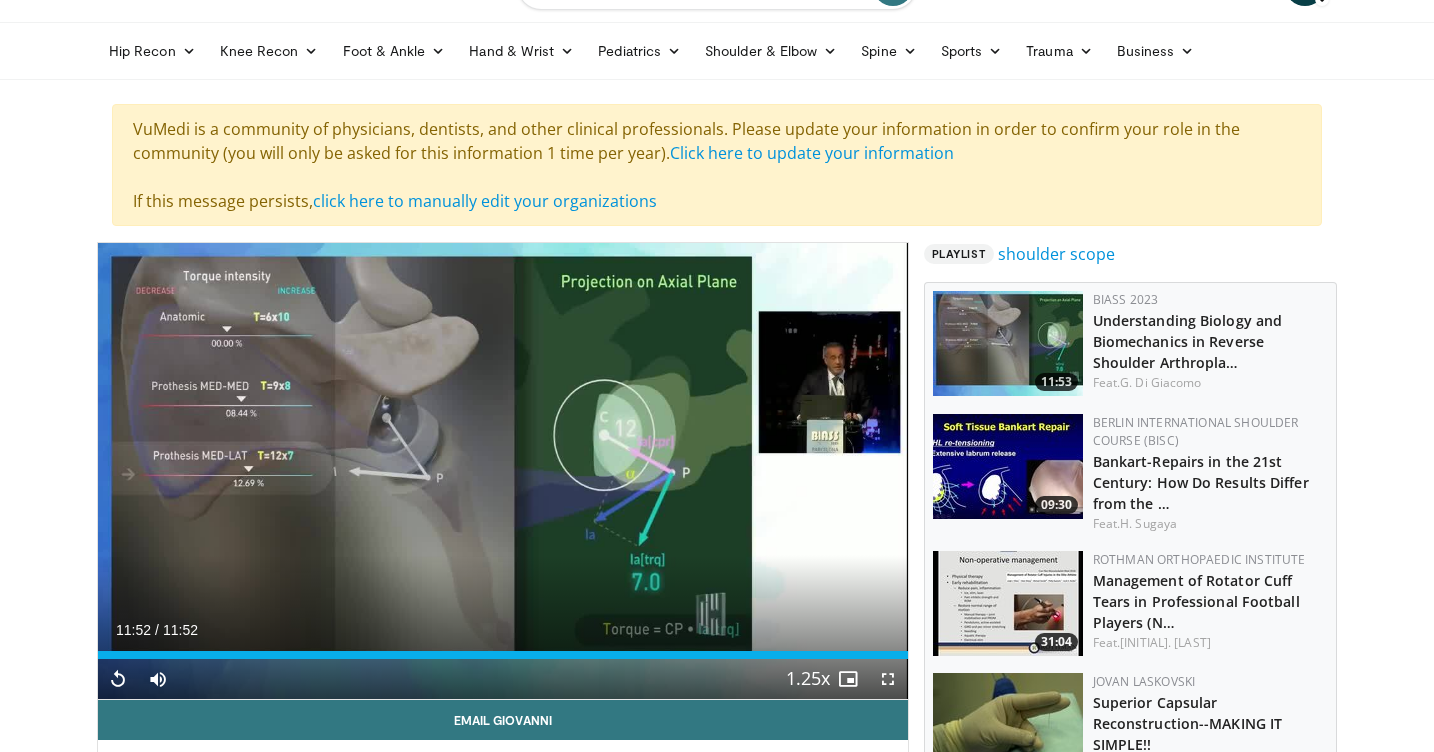 scroll, scrollTop: 0, scrollLeft: 0, axis: both 